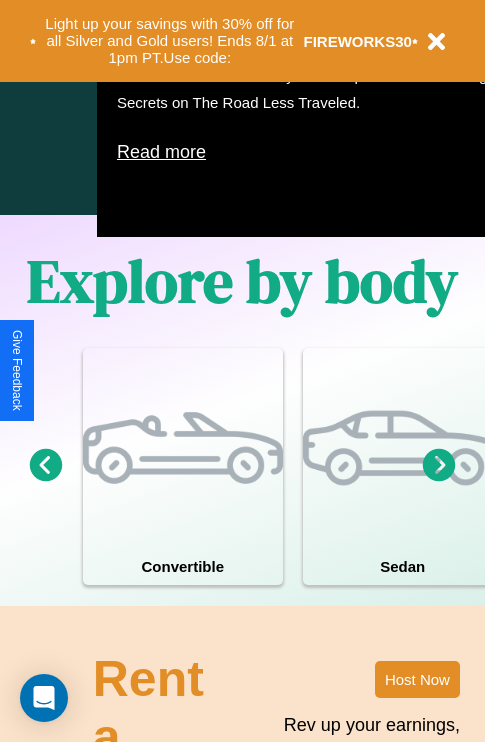 scroll, scrollTop: 1285, scrollLeft: 0, axis: vertical 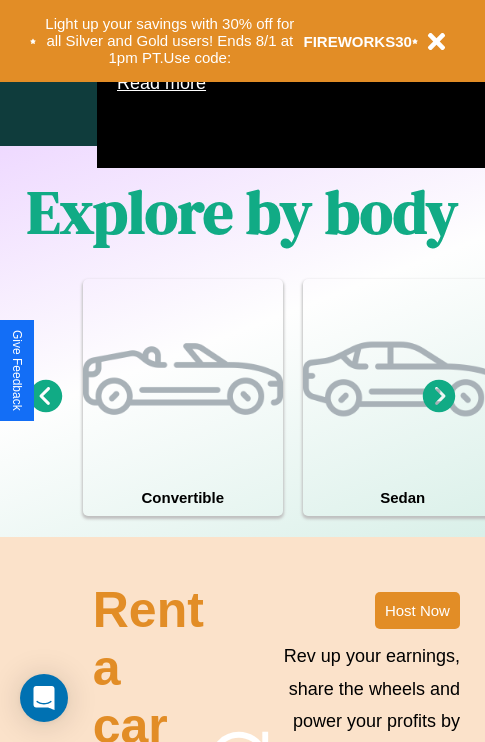 click 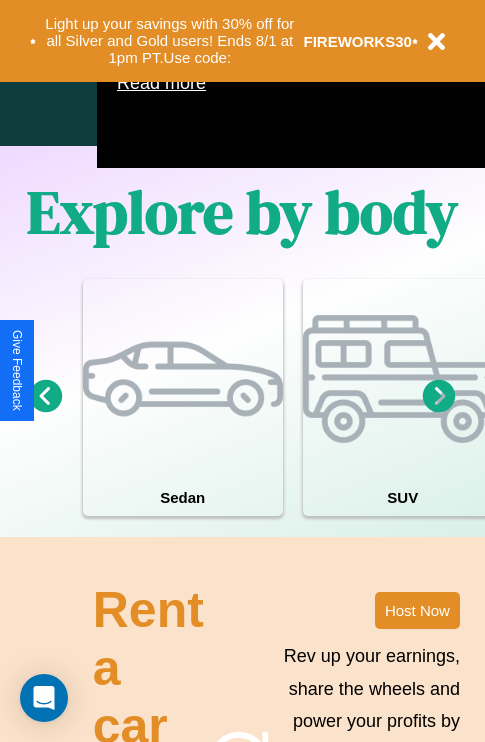 click 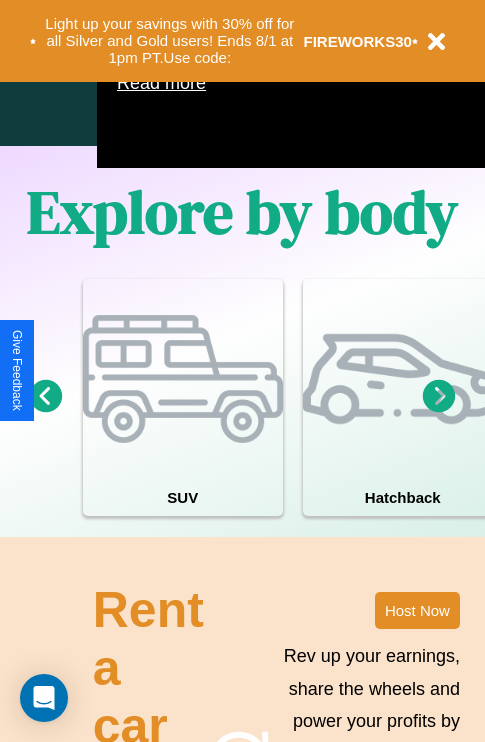 click 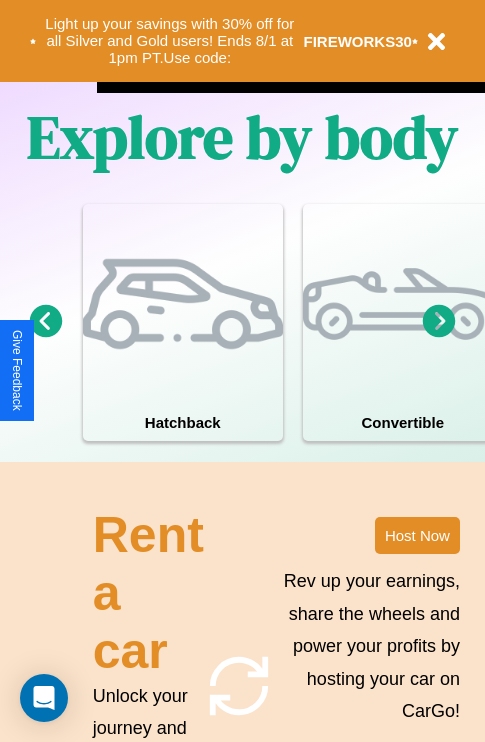 scroll, scrollTop: 1558, scrollLeft: 0, axis: vertical 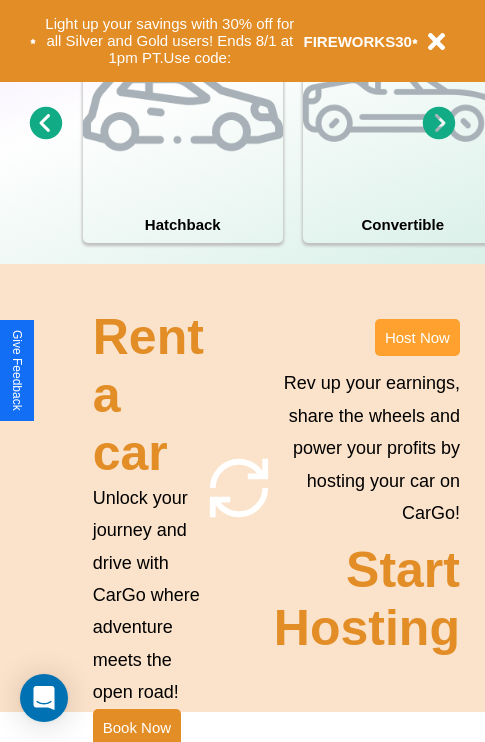 click on "Host Now" at bounding box center [417, 337] 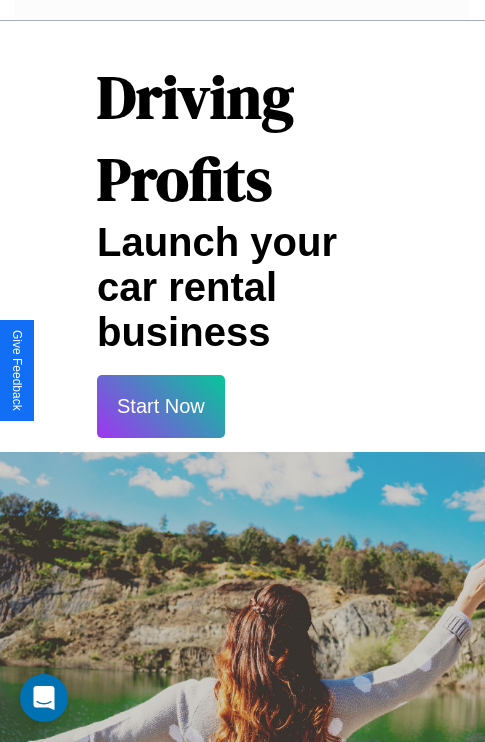 scroll, scrollTop: 3255, scrollLeft: 0, axis: vertical 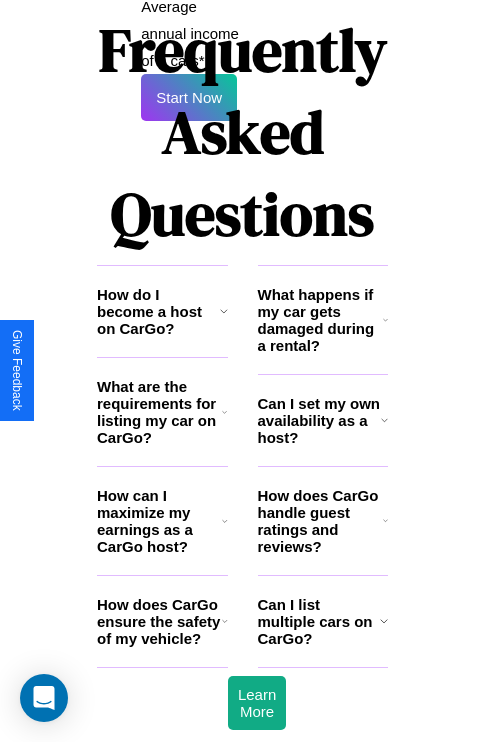 click 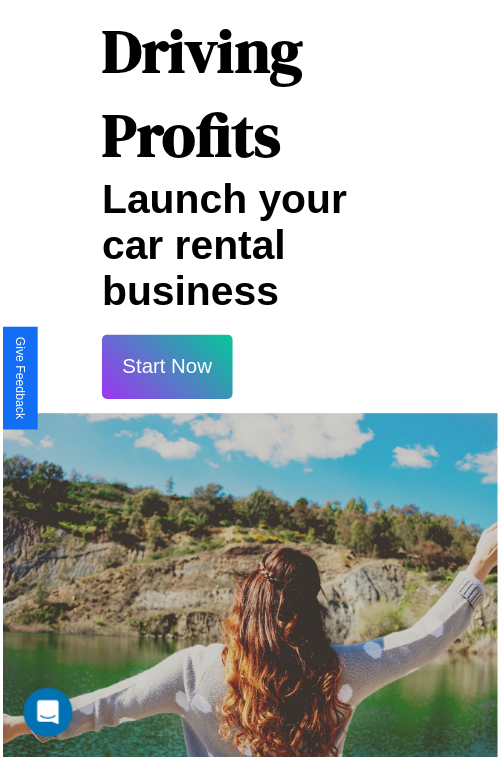 scroll, scrollTop: 35, scrollLeft: 0, axis: vertical 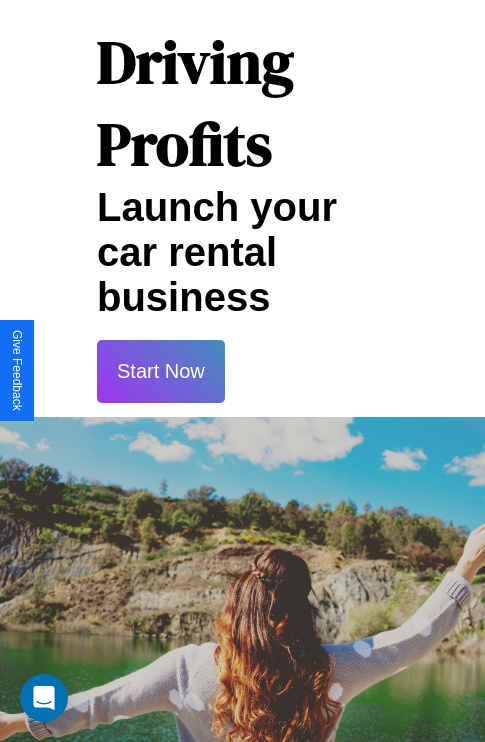 click on "Start Now" at bounding box center (161, 371) 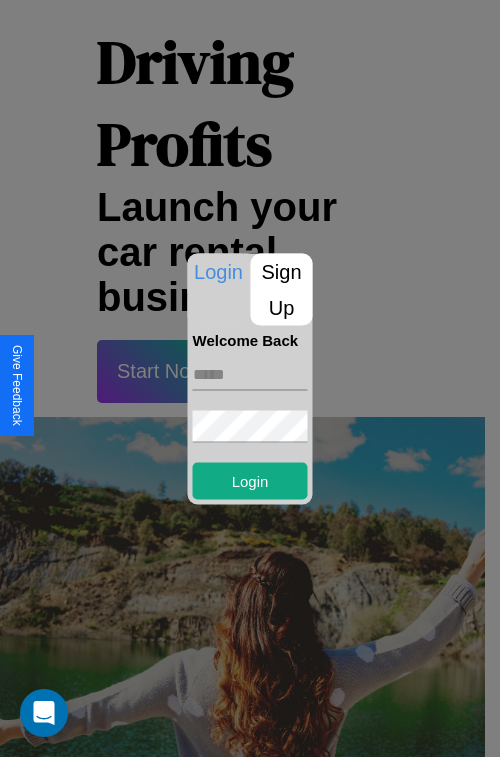 click at bounding box center [250, 374] 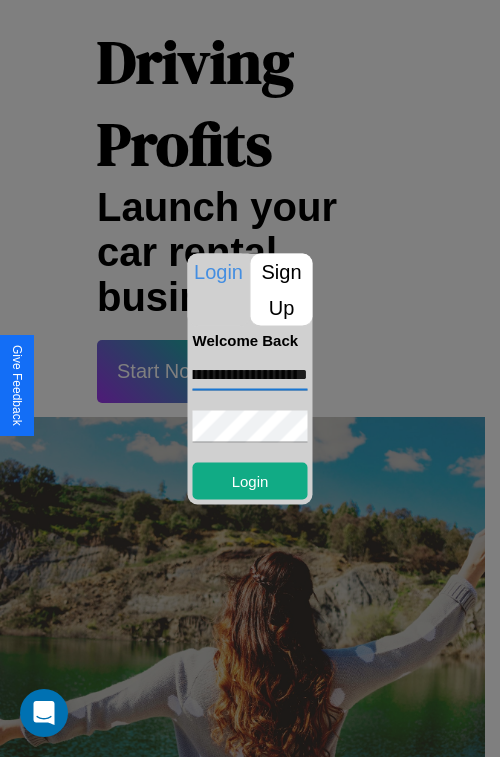 scroll, scrollTop: 0, scrollLeft: 83, axis: horizontal 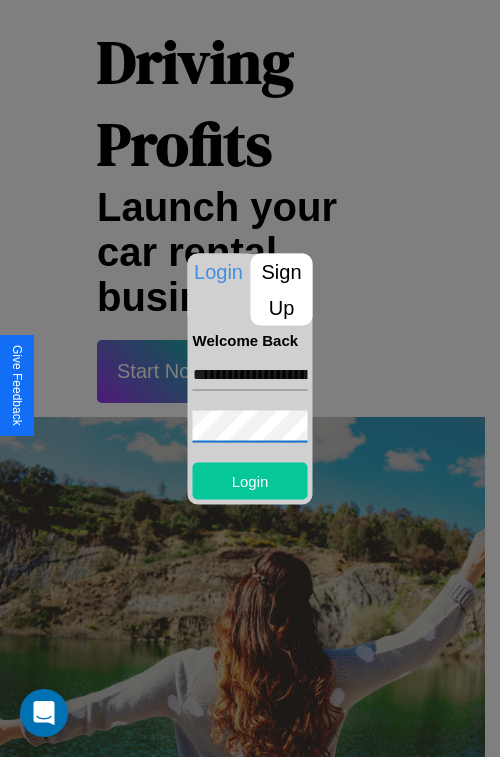 click on "Login" at bounding box center [250, 480] 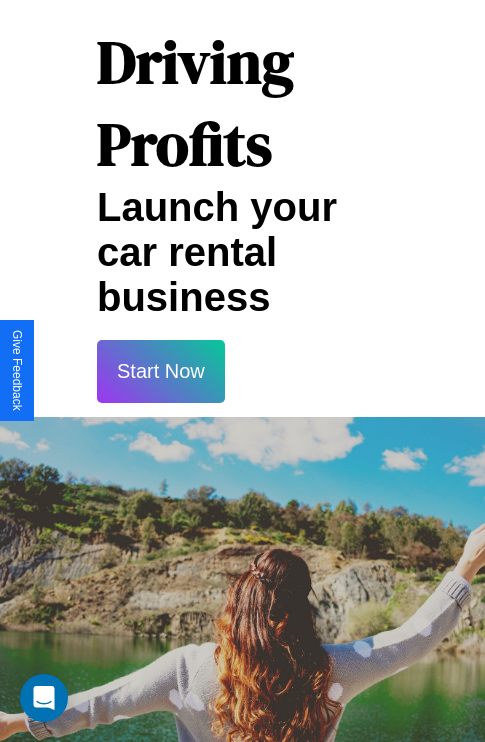scroll, scrollTop: 37, scrollLeft: 0, axis: vertical 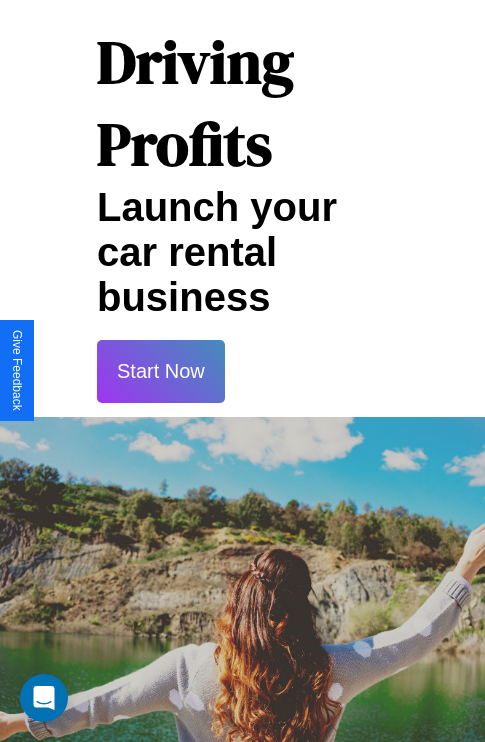 click on "Start Now" at bounding box center (161, 371) 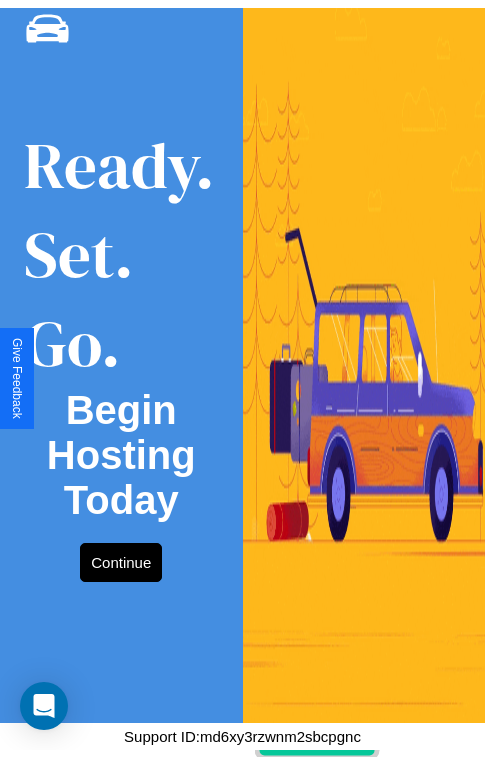 scroll, scrollTop: 0, scrollLeft: 0, axis: both 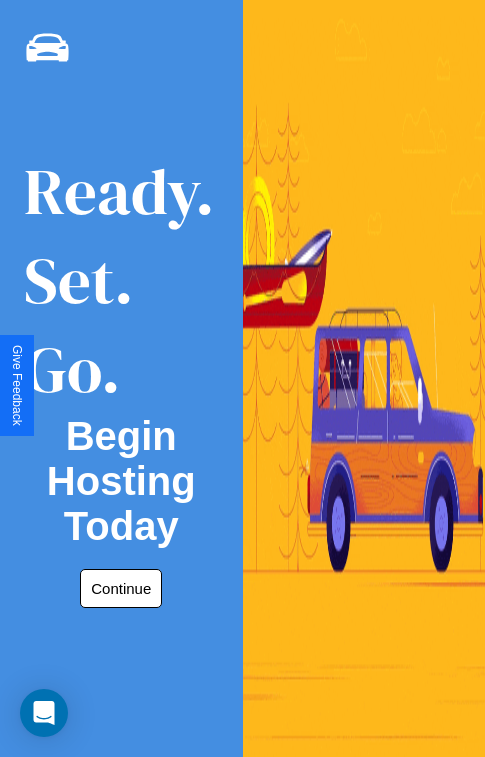 click on "Continue" at bounding box center [121, 588] 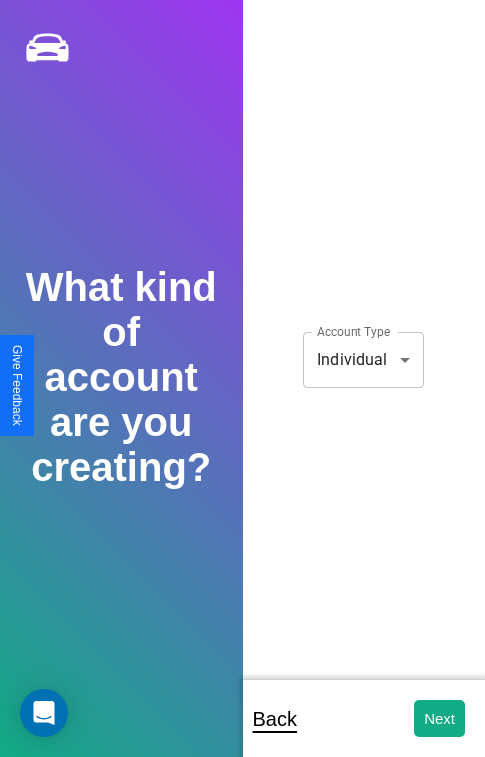 click on "**********" at bounding box center (242, 392) 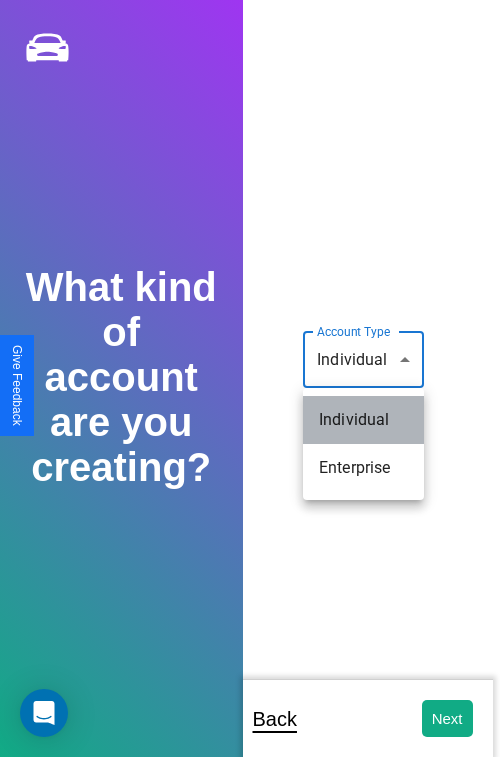 click on "Individual" at bounding box center (363, 420) 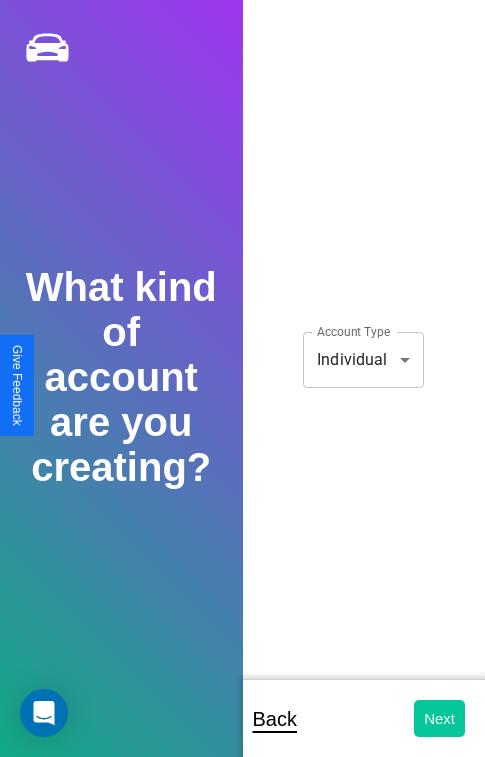click on "Next" at bounding box center (439, 718) 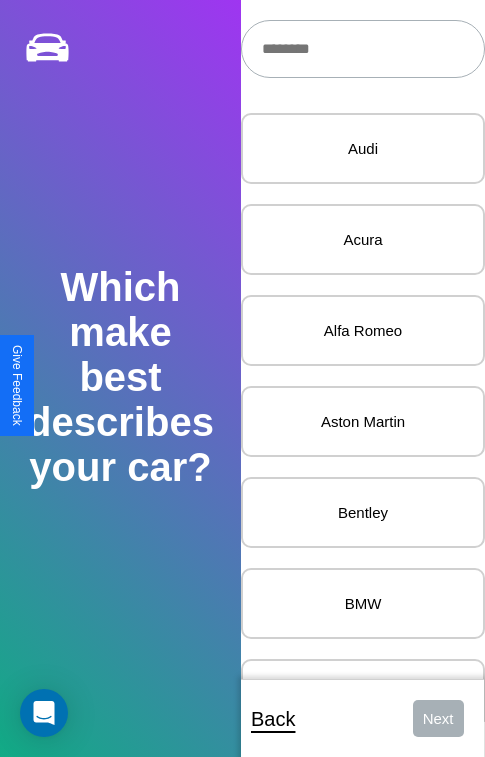 click at bounding box center (363, 49) 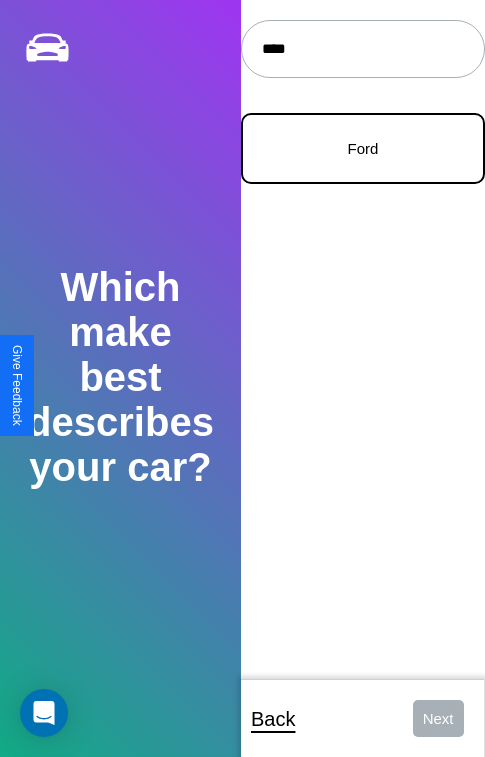 type on "****" 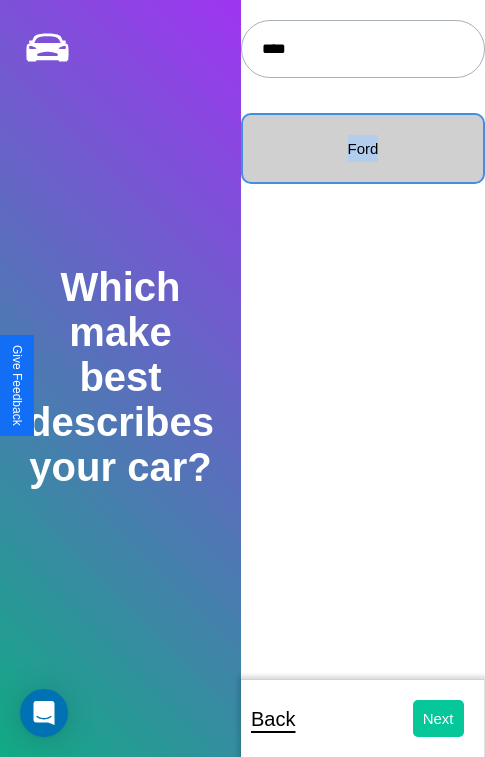 click on "Next" at bounding box center [438, 718] 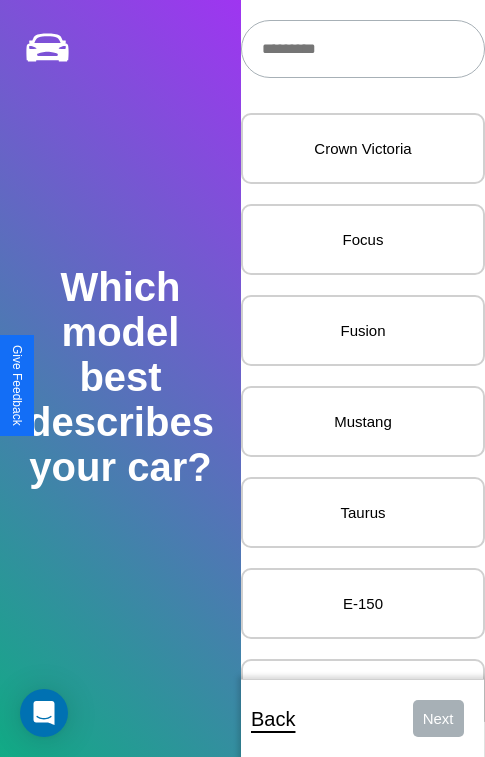 scroll, scrollTop: 27, scrollLeft: 0, axis: vertical 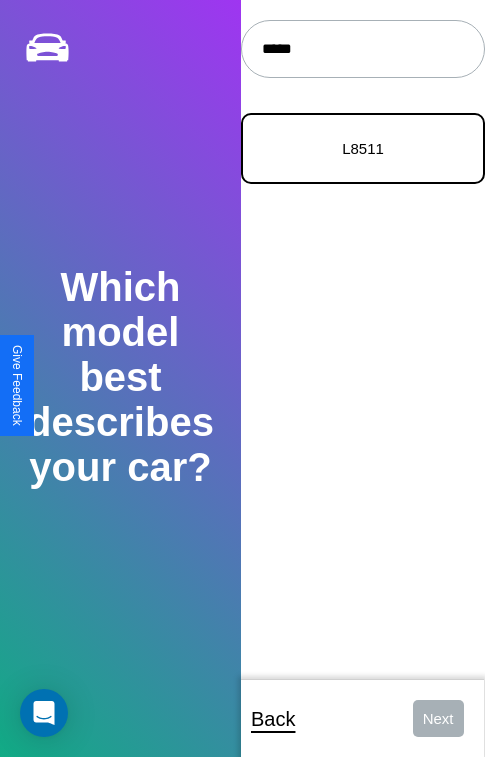 type on "*****" 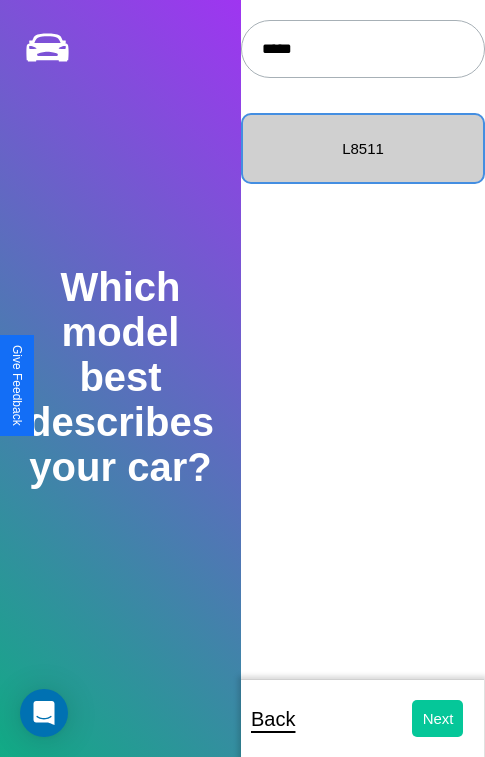 click on "Next" at bounding box center (438, 718) 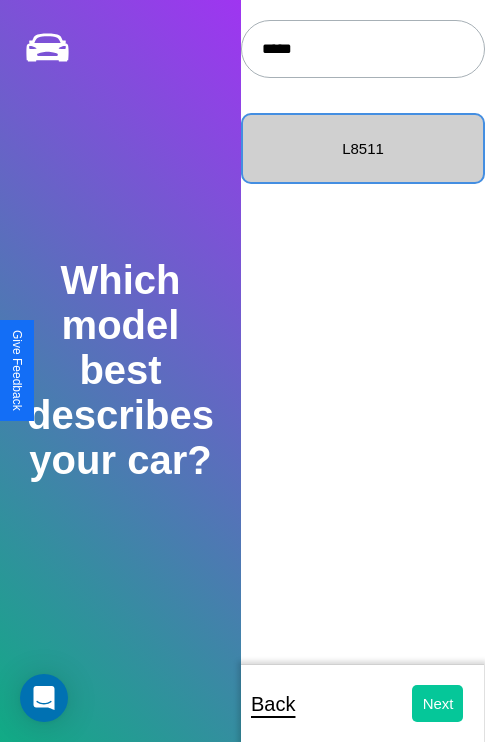 select on "*****" 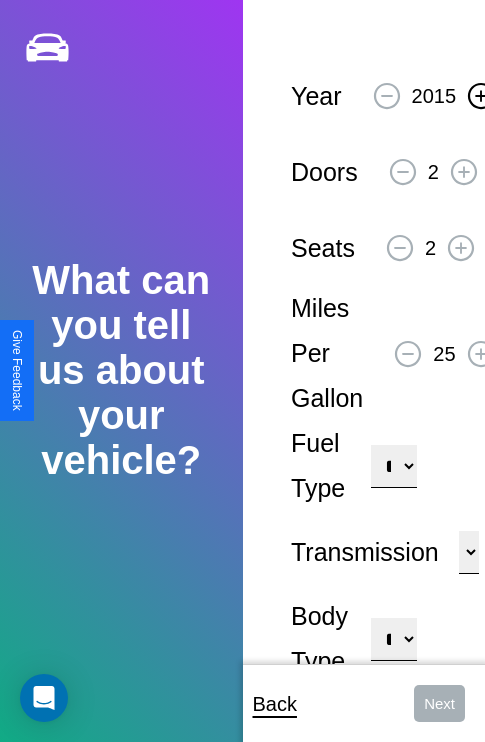 click 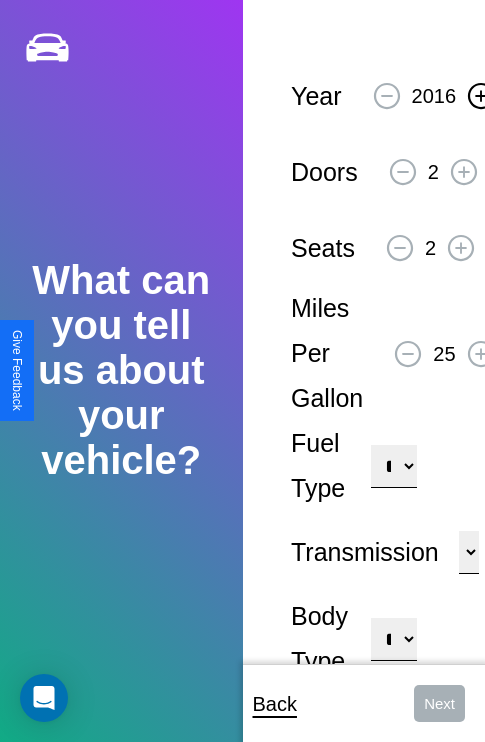 click 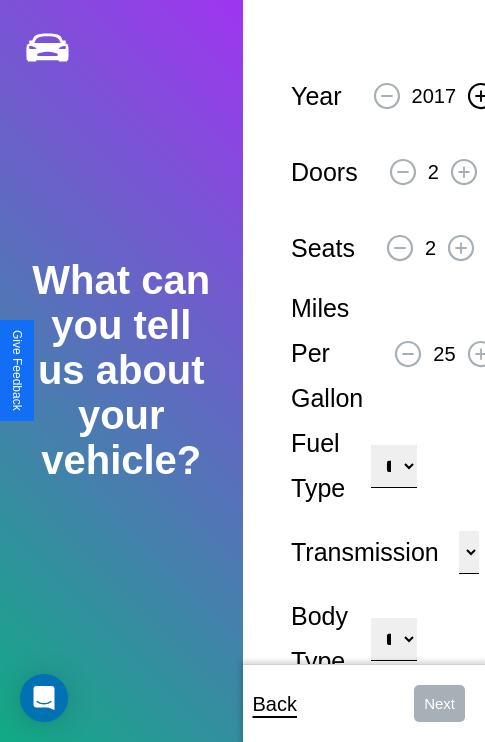 click 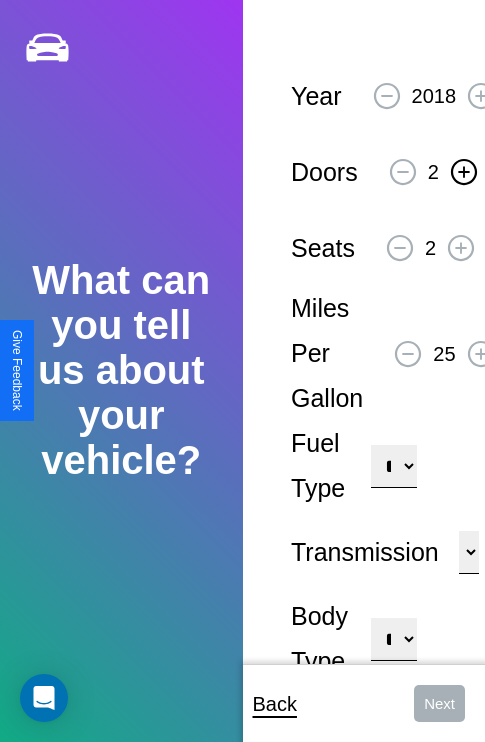 click 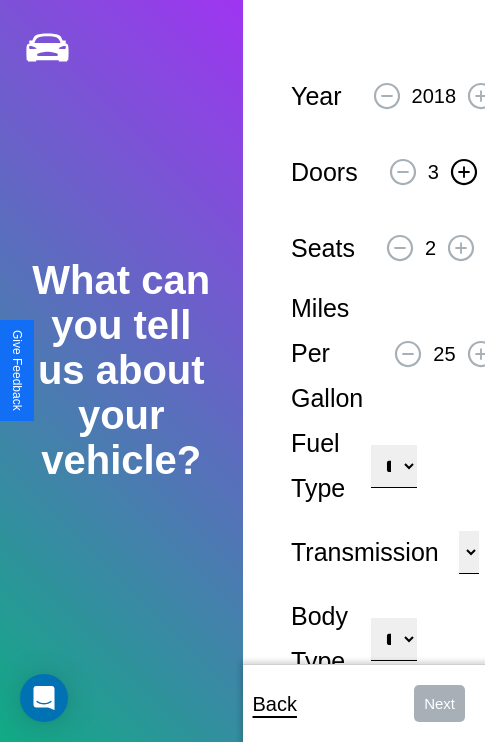 click 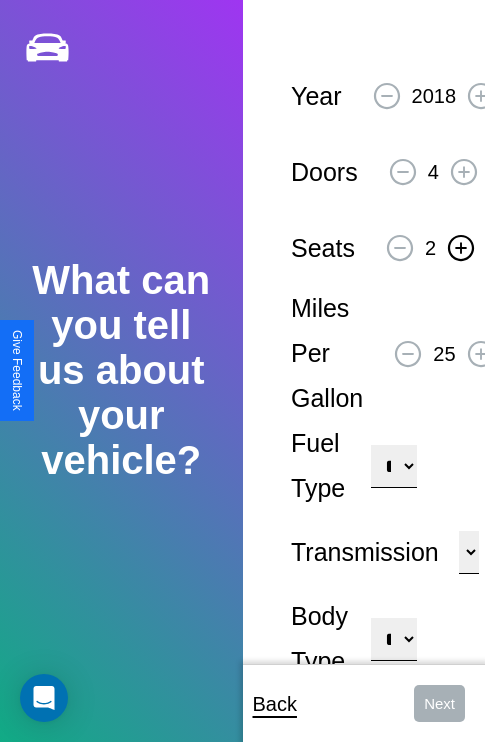 click 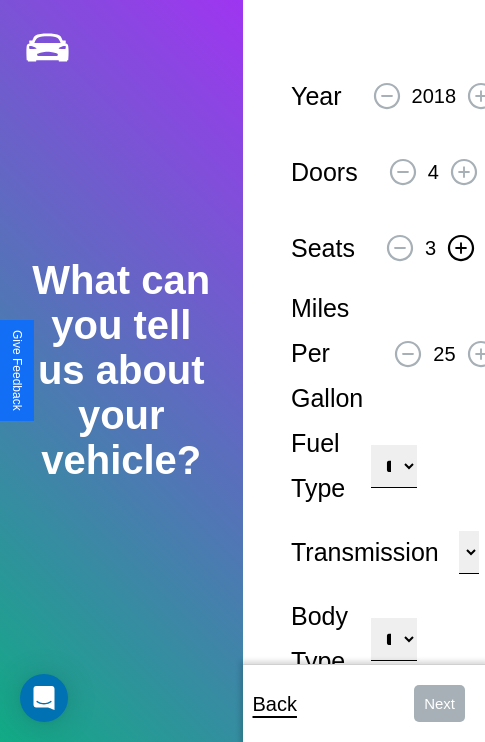 click 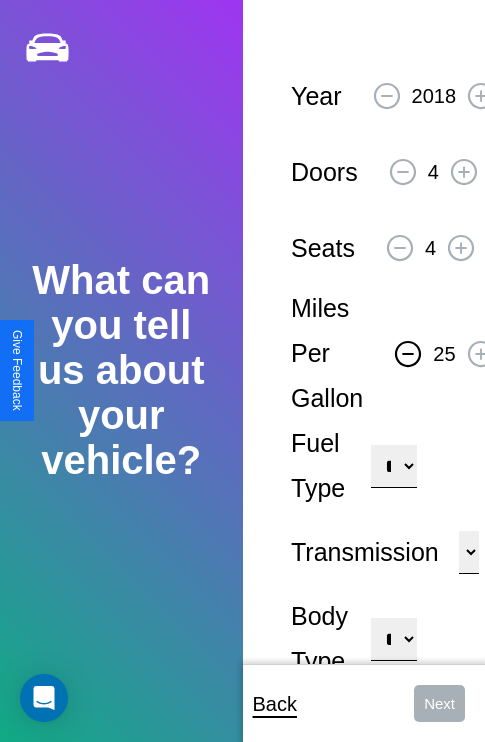 click 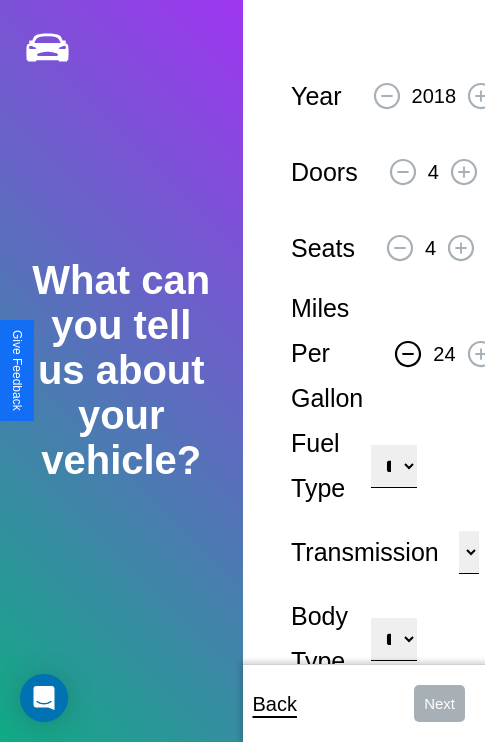 click 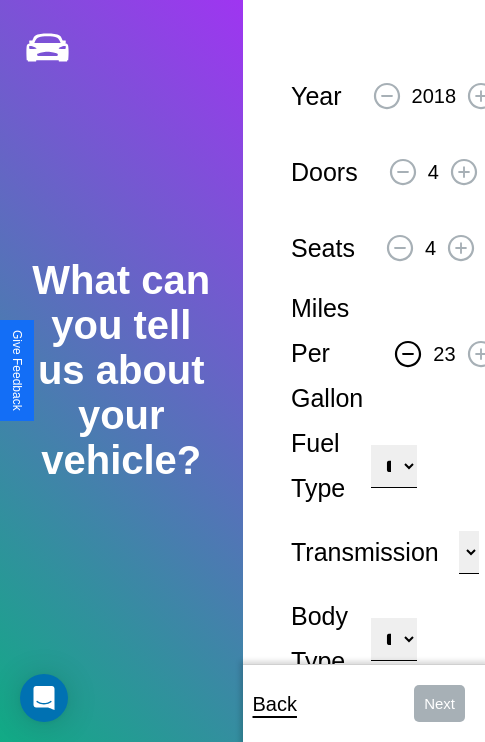 click 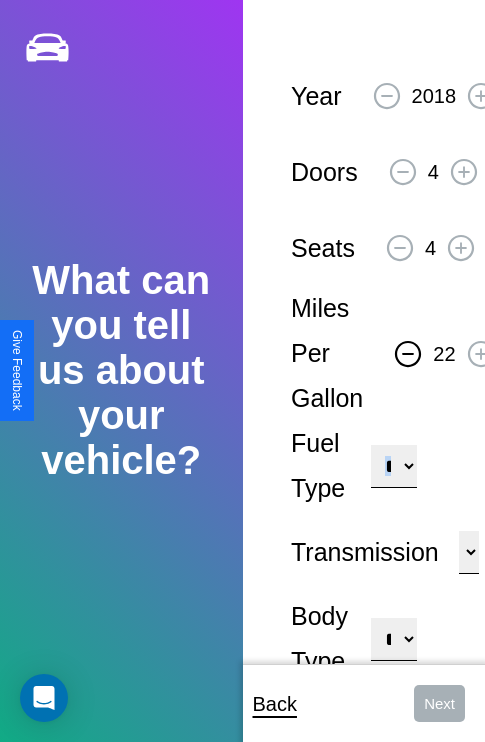 click on "**********" at bounding box center (393, 466) 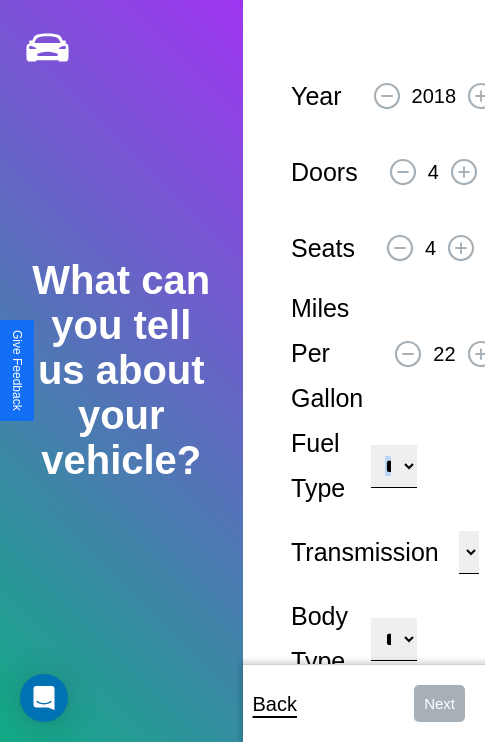 select on "********" 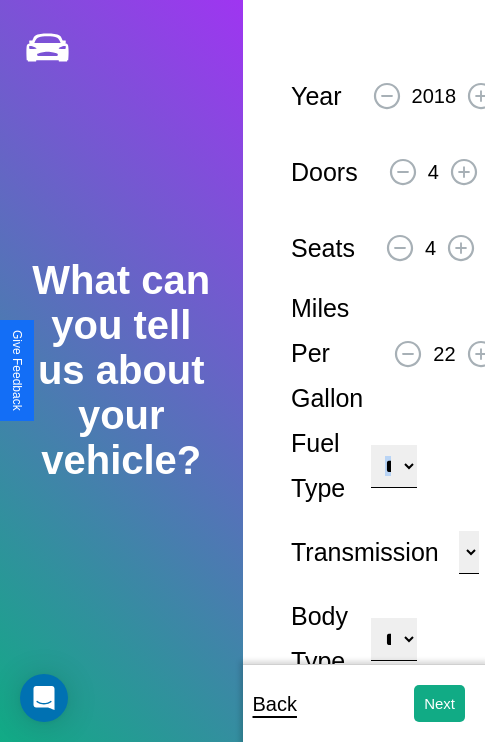 click on "**********" at bounding box center [393, 639] 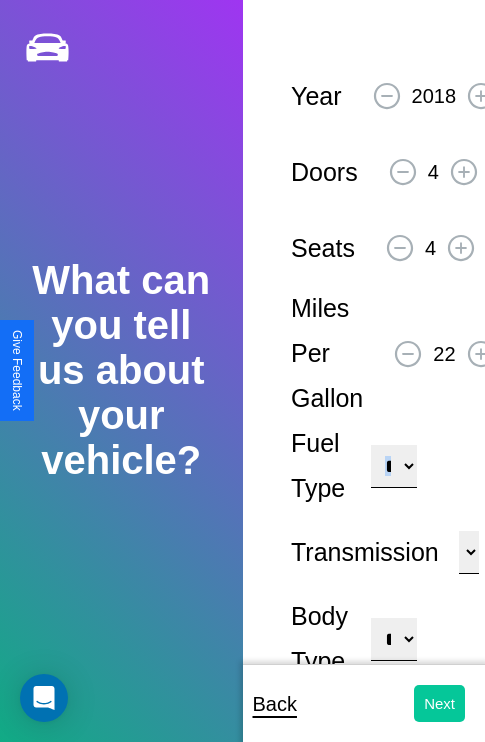 click on "Next" at bounding box center [439, 703] 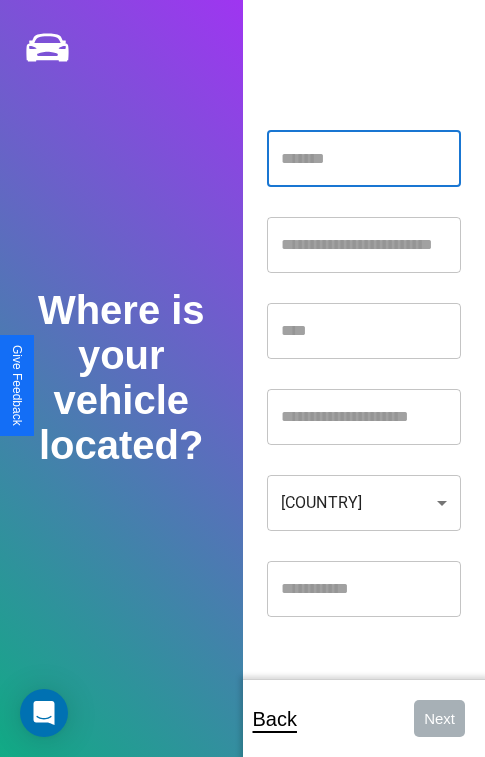 click at bounding box center [364, 159] 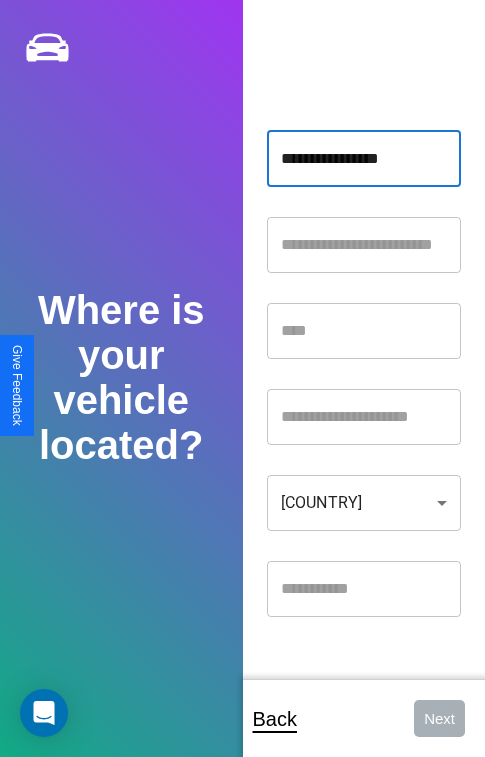 type on "**********" 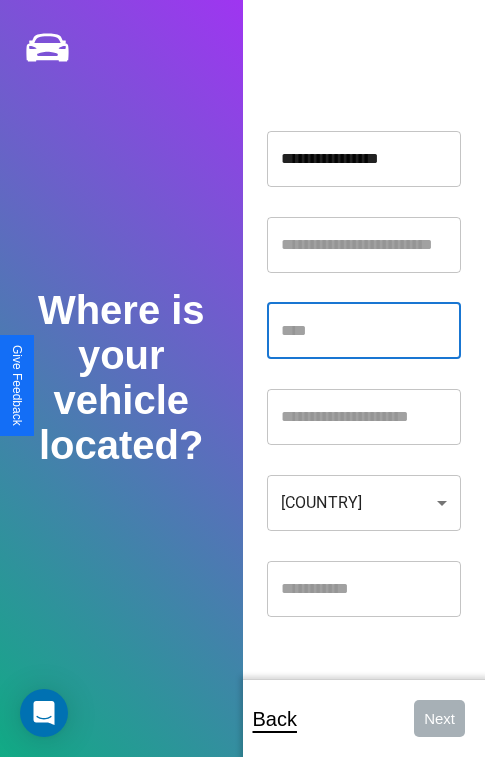 click at bounding box center (364, 331) 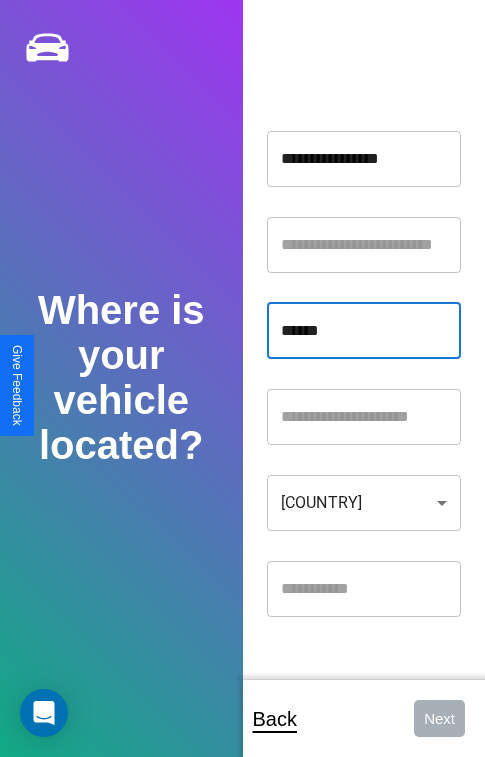 type on "******" 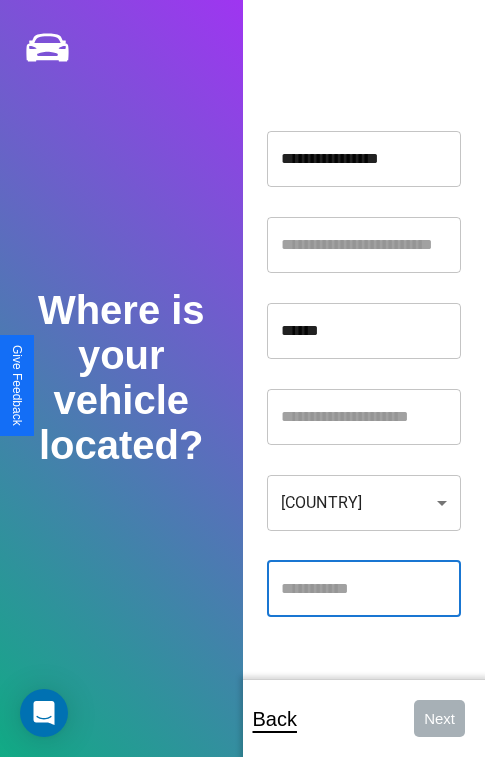 click at bounding box center (364, 589) 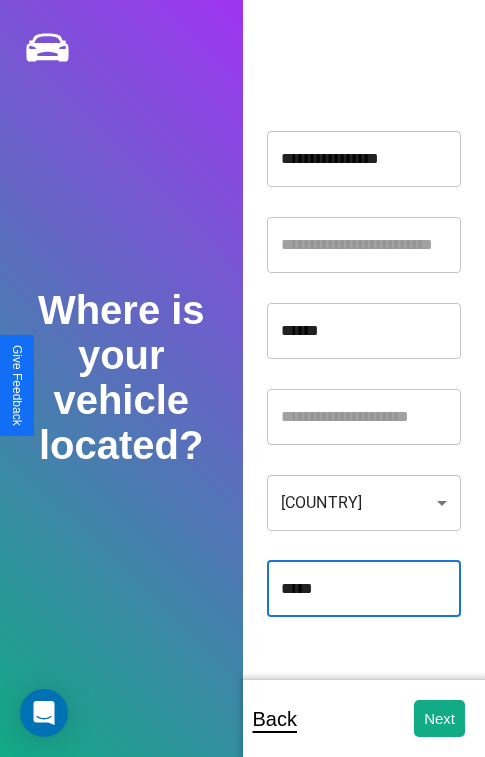 type on "*****" 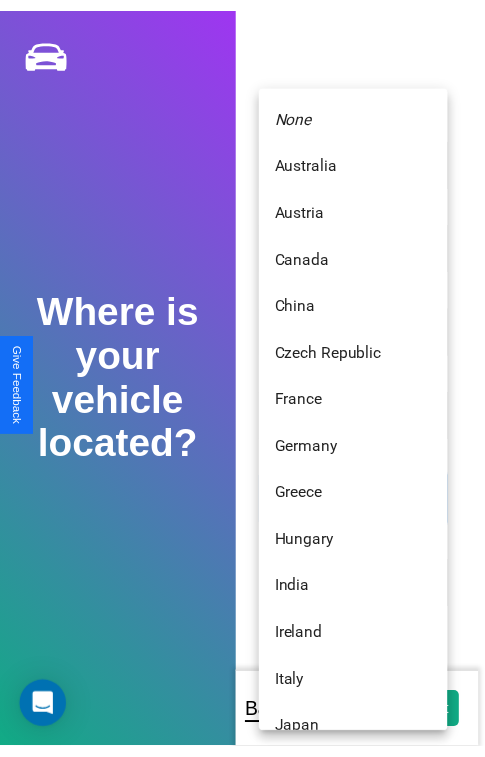 scroll, scrollTop: 459, scrollLeft: 0, axis: vertical 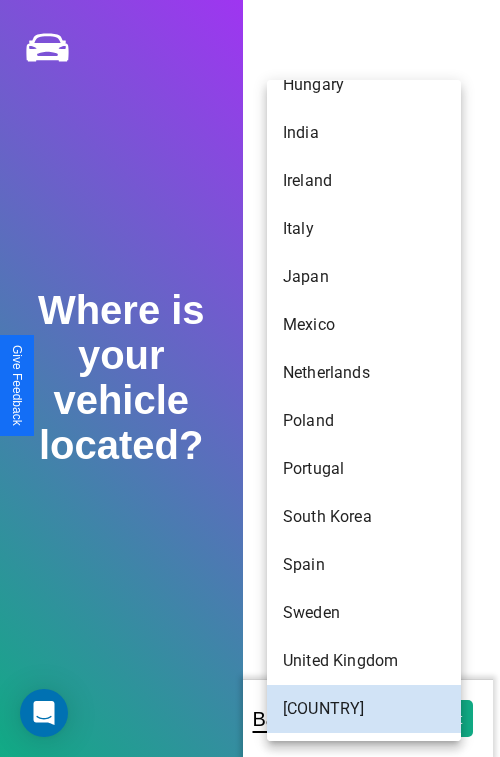 click on "Ireland" at bounding box center (364, 181) 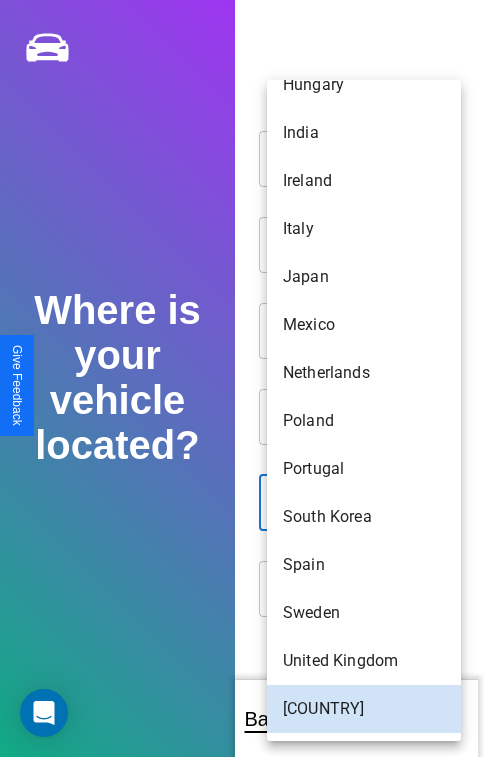 type on "*******" 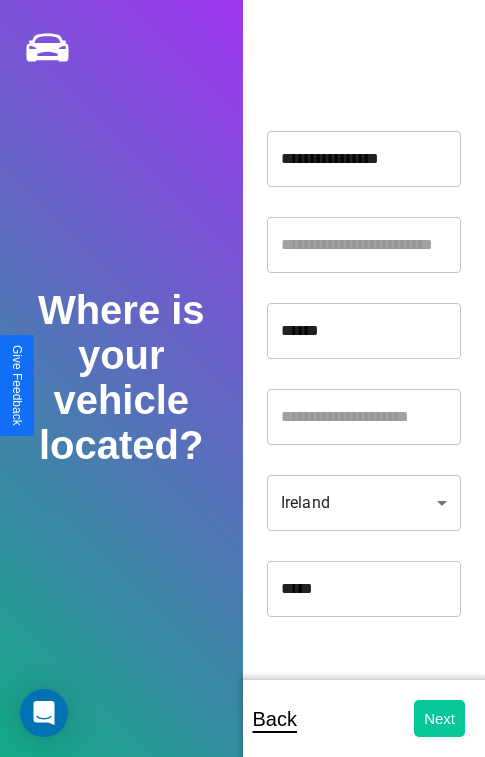 click on "Next" at bounding box center (439, 718) 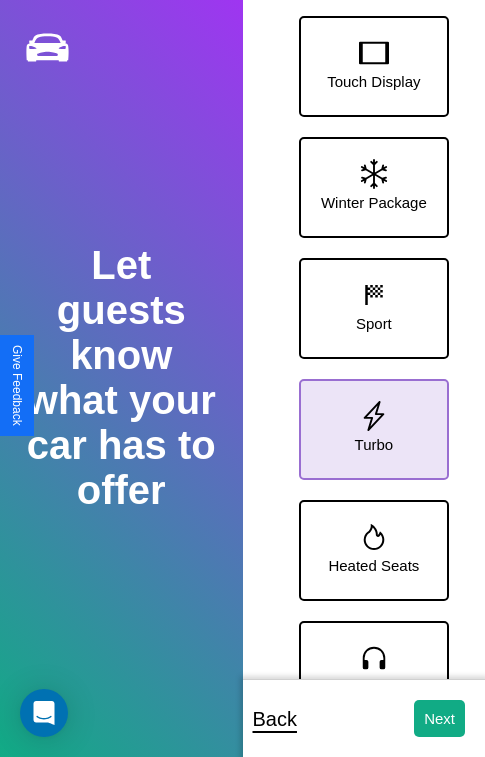 click 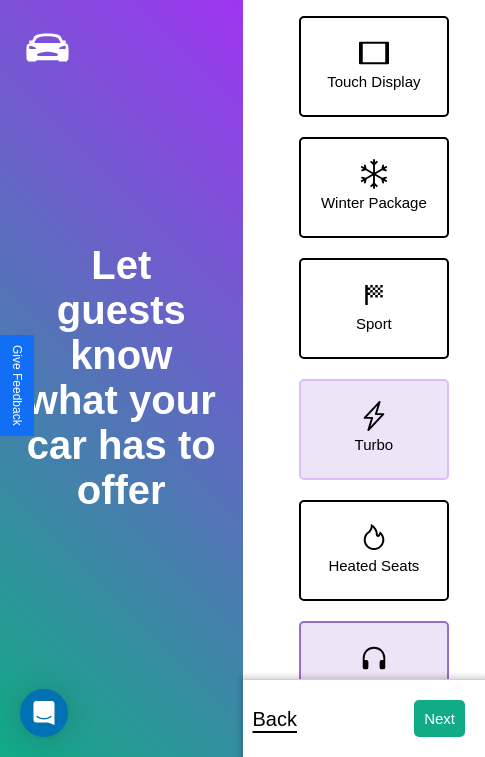 click 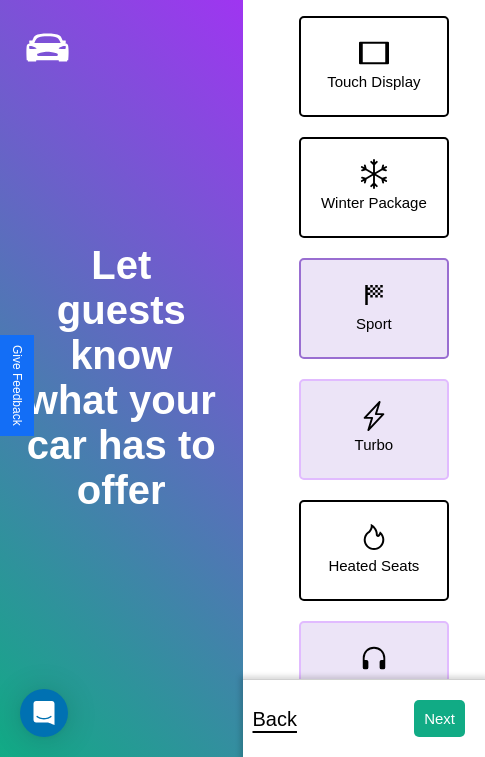 click 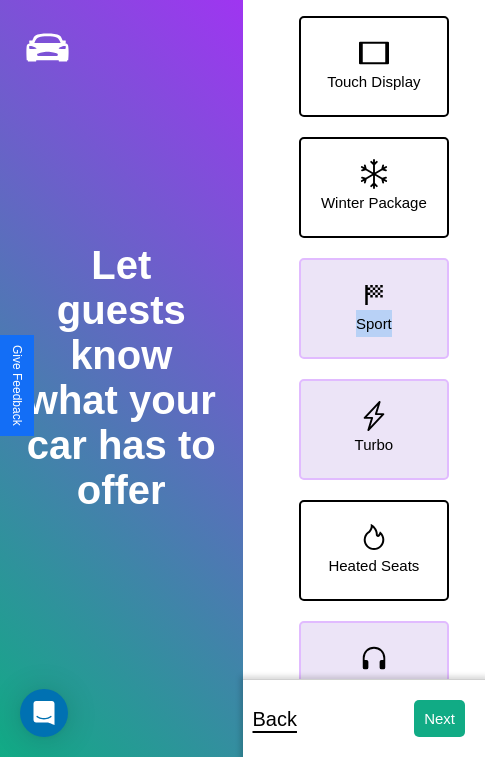 scroll, scrollTop: 370, scrollLeft: 0, axis: vertical 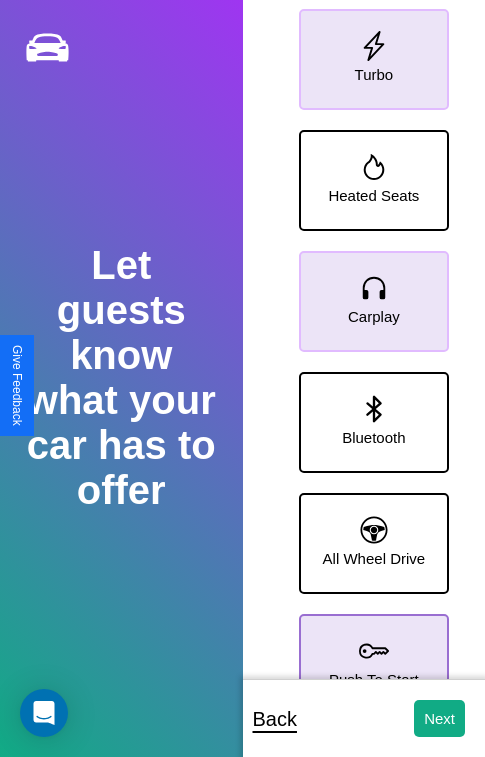 click 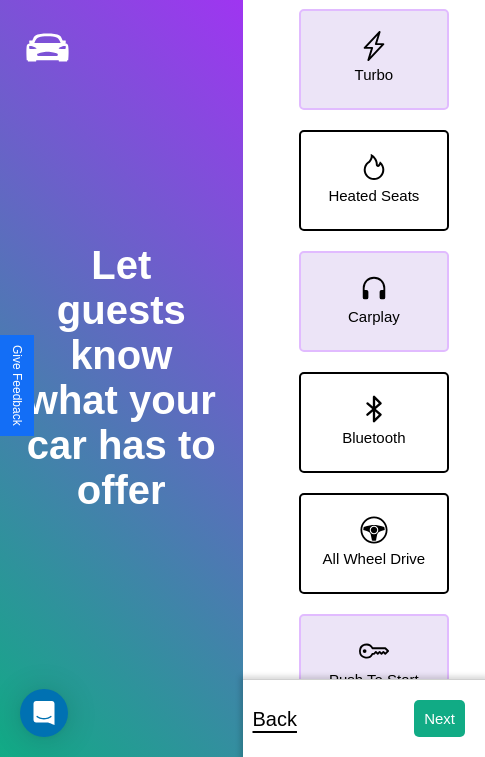 click 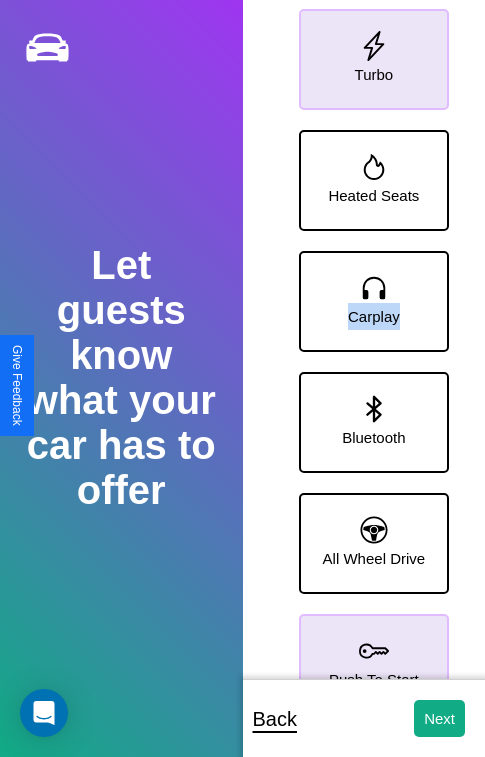 scroll, scrollTop: 0, scrollLeft: 0, axis: both 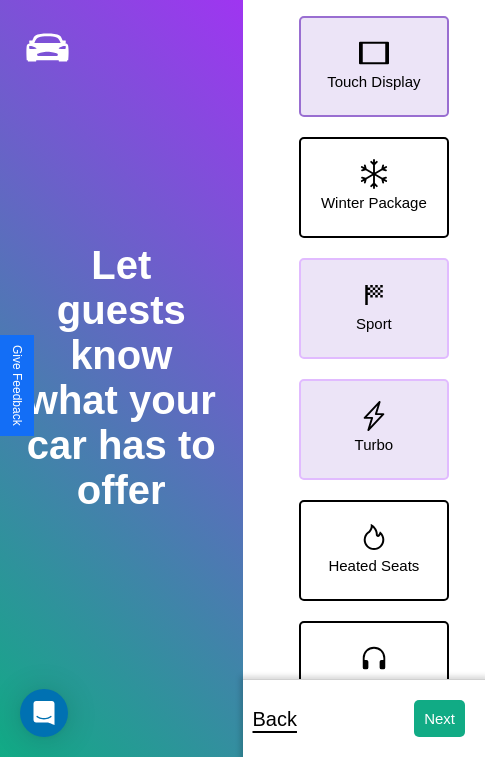 click 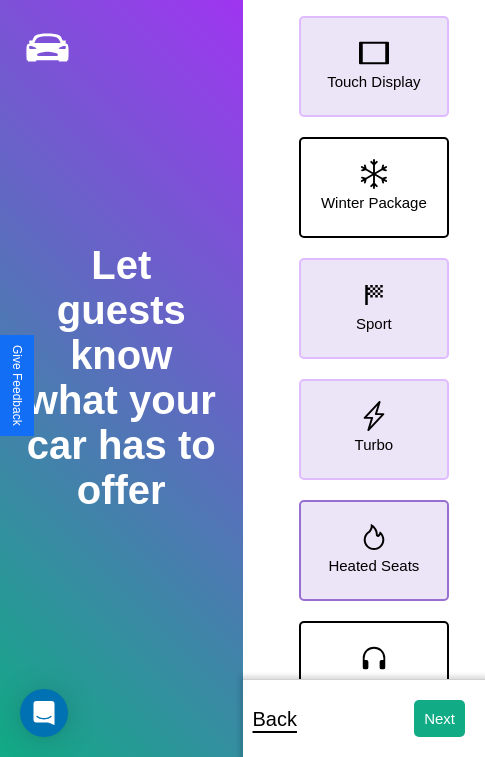 click 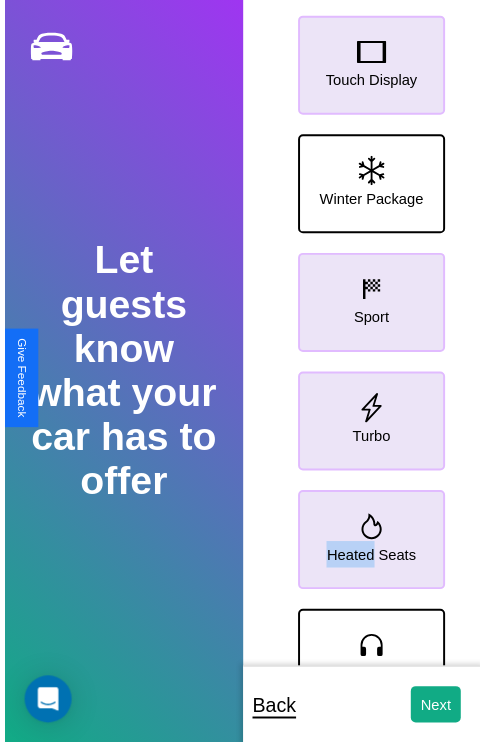 scroll, scrollTop: 128, scrollLeft: 0, axis: vertical 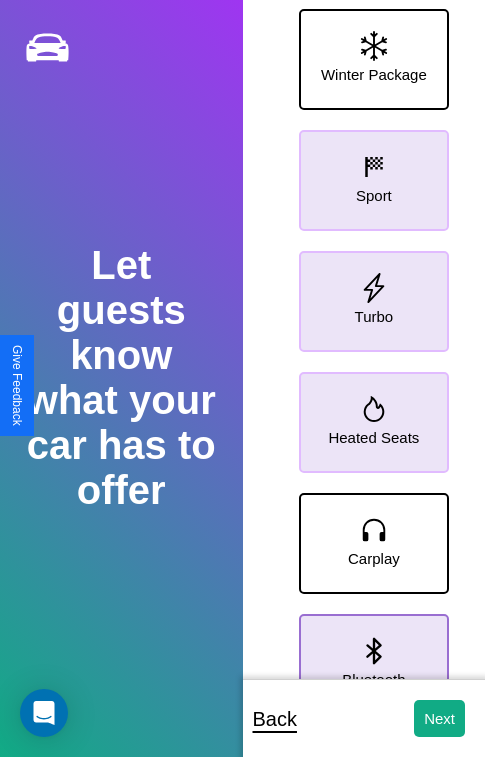 click 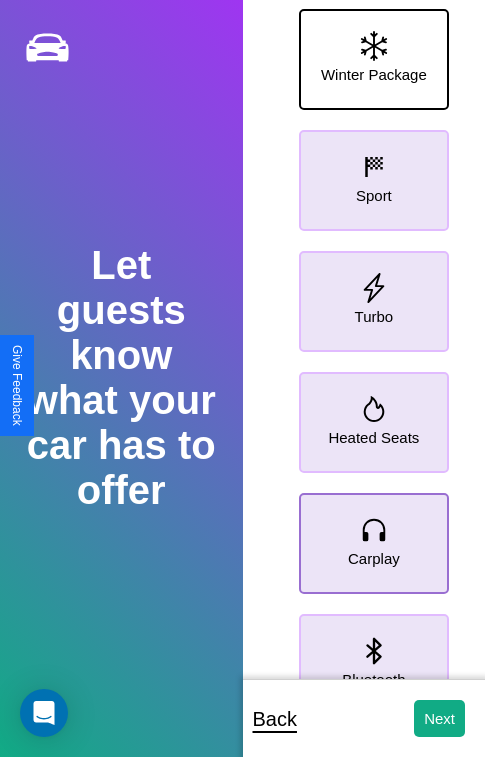 click 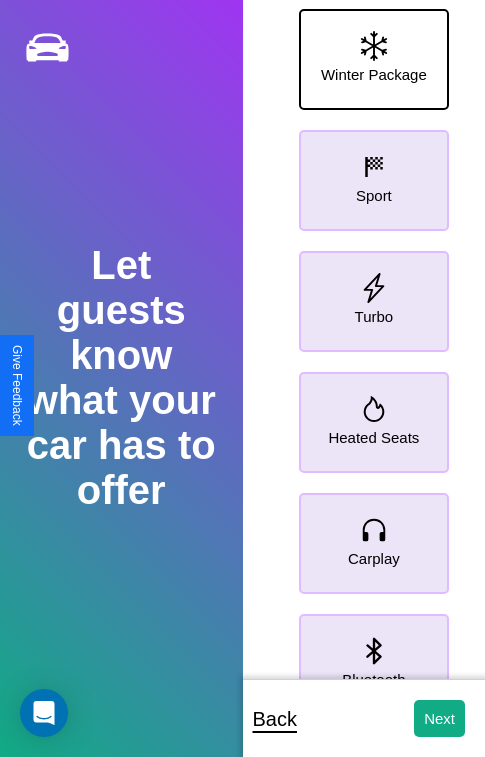 click 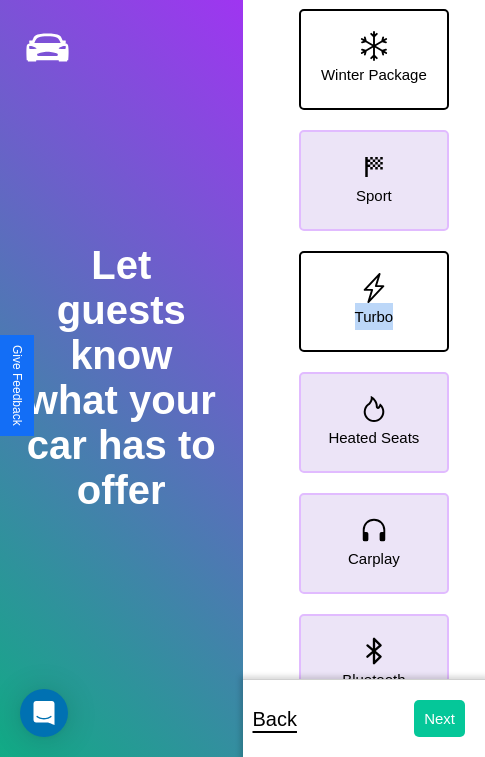 click on "Next" at bounding box center (439, 718) 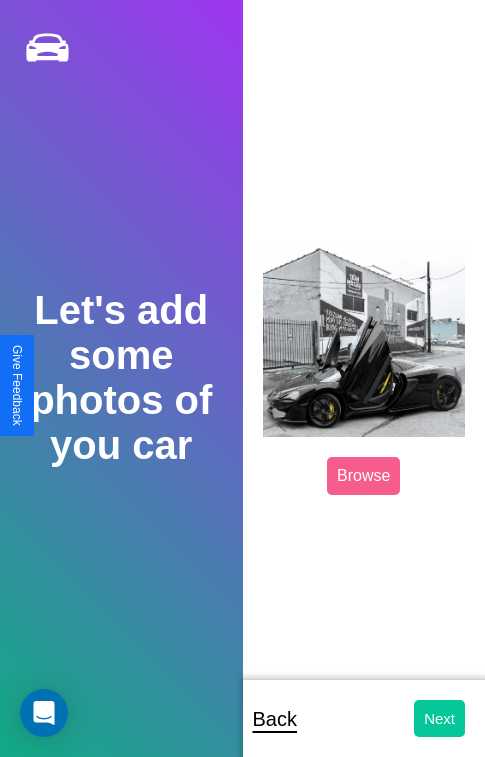 click on "Next" at bounding box center [439, 718] 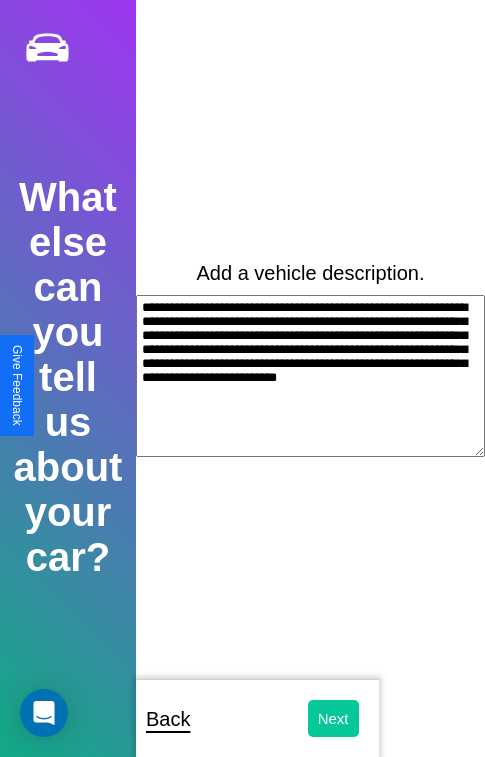 type on "**********" 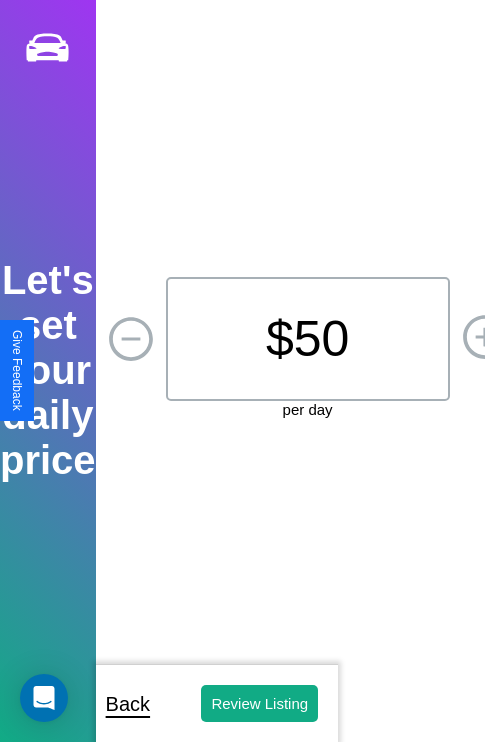 click on "$ 50" at bounding box center (308, 339) 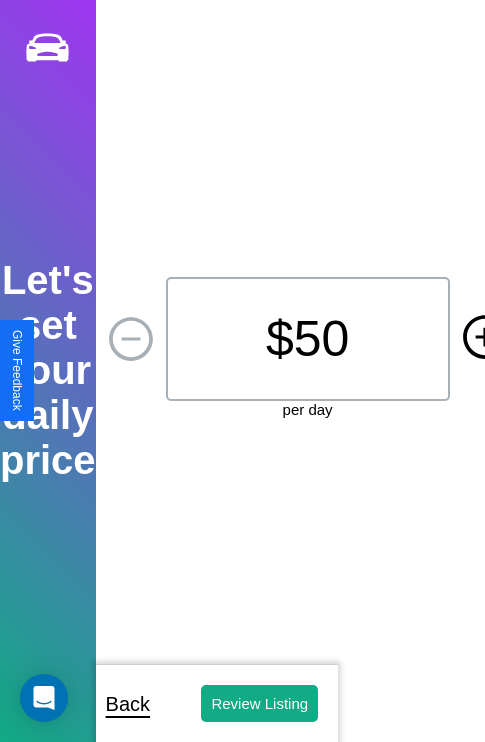 click 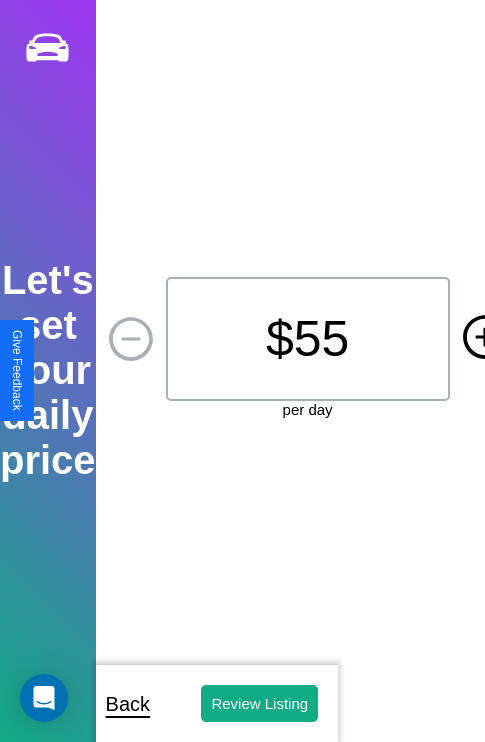 click 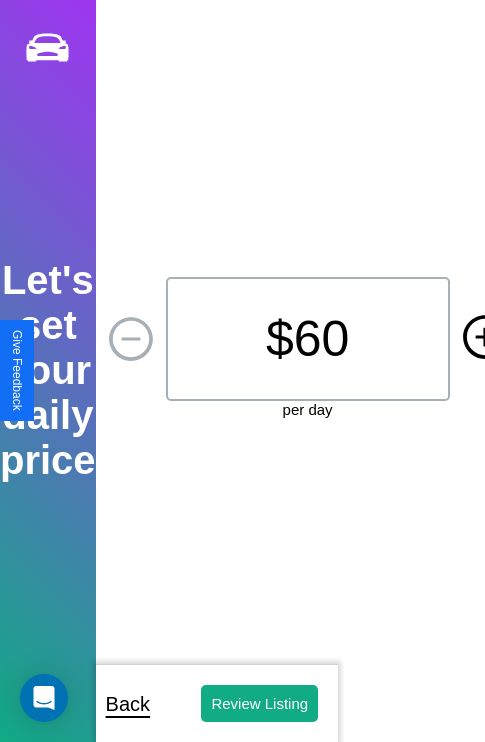 click 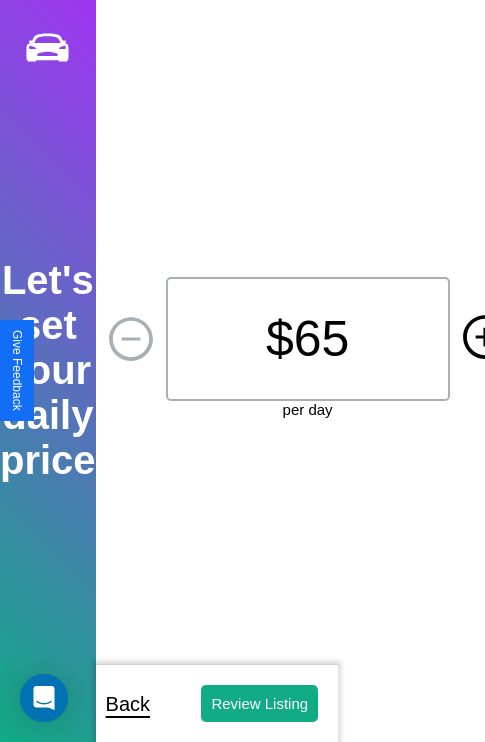 click 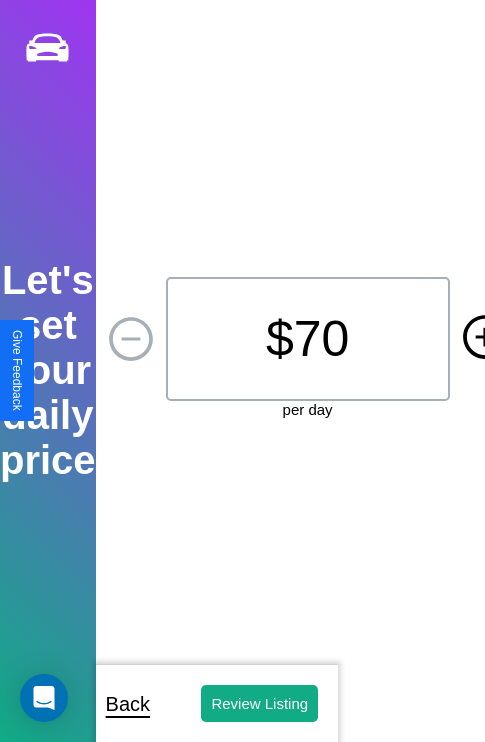 click 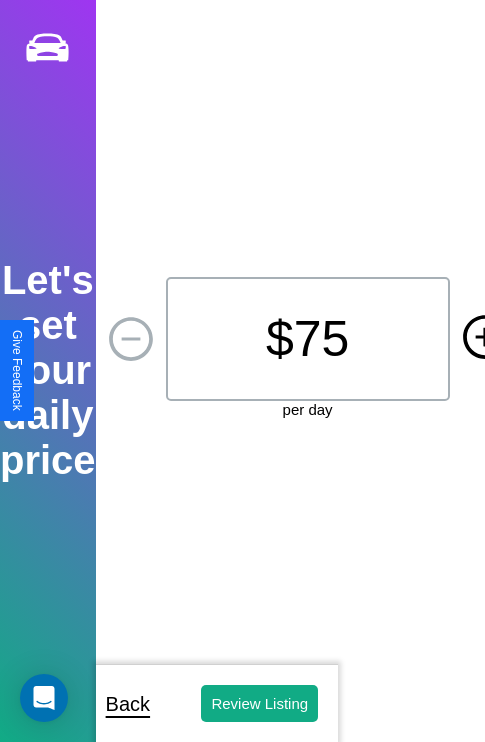 click 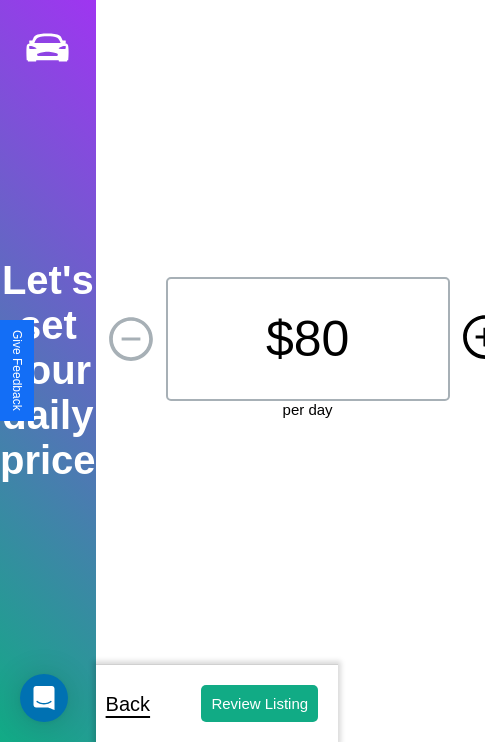 click 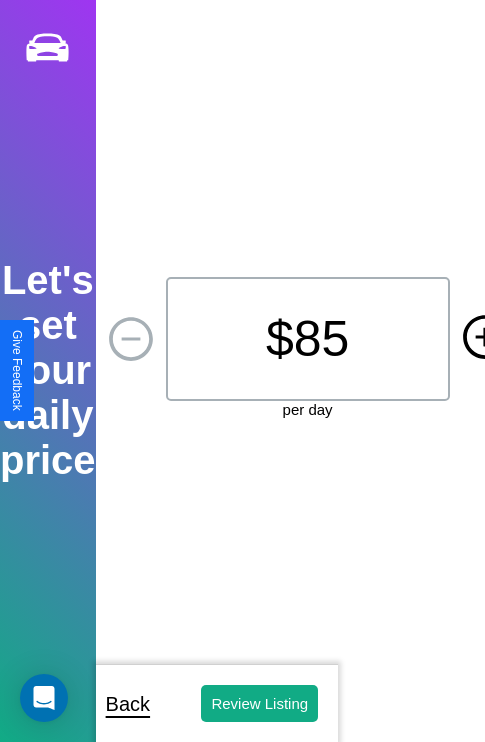 click 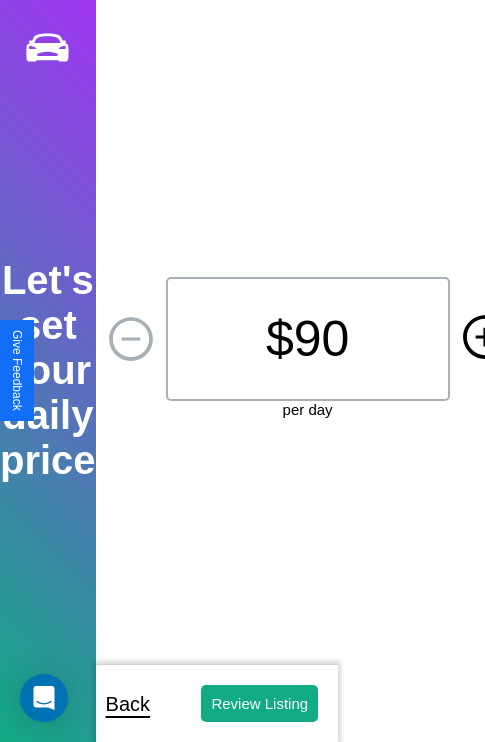 click 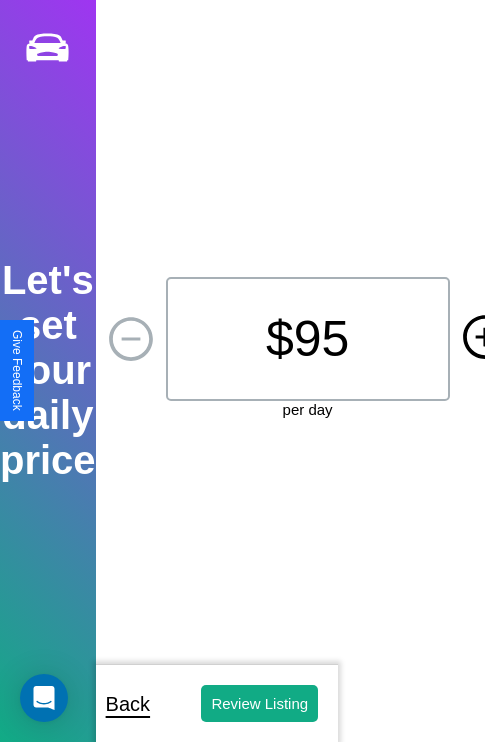 click 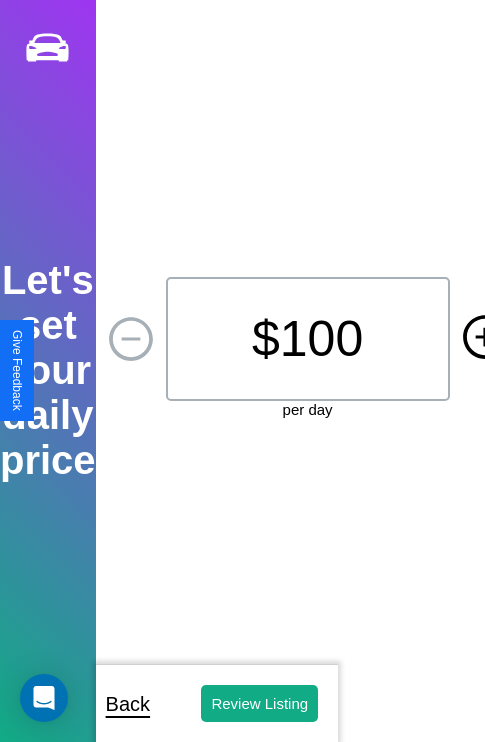click 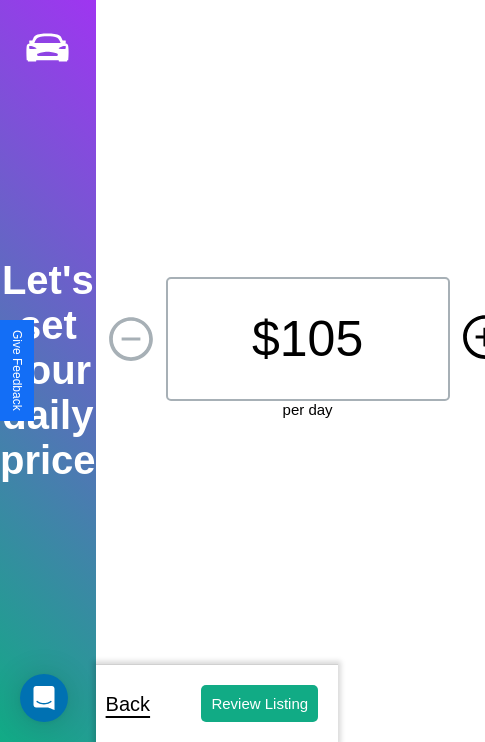 click 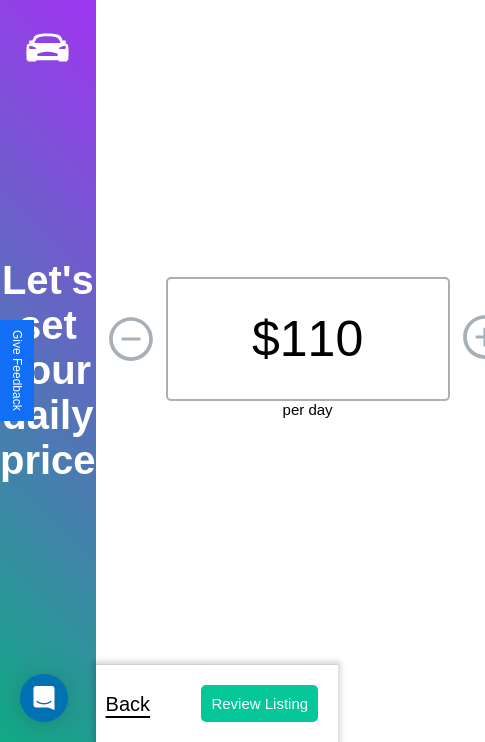 click on "Review Listing" at bounding box center [259, 703] 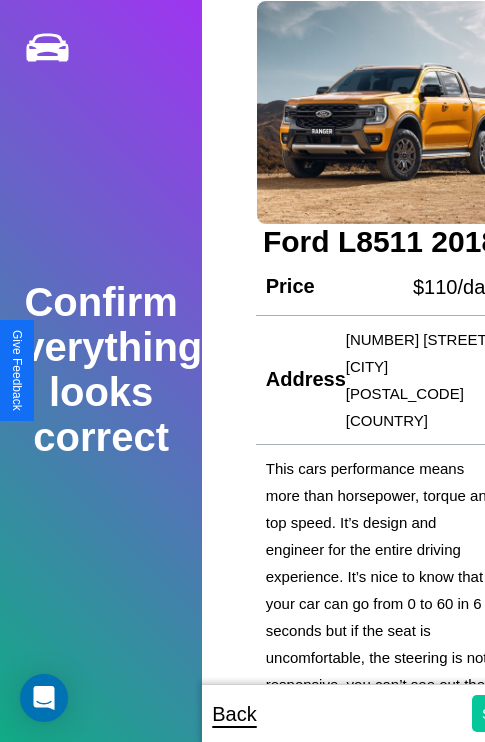 click on "Submit" at bounding box center (505, 713) 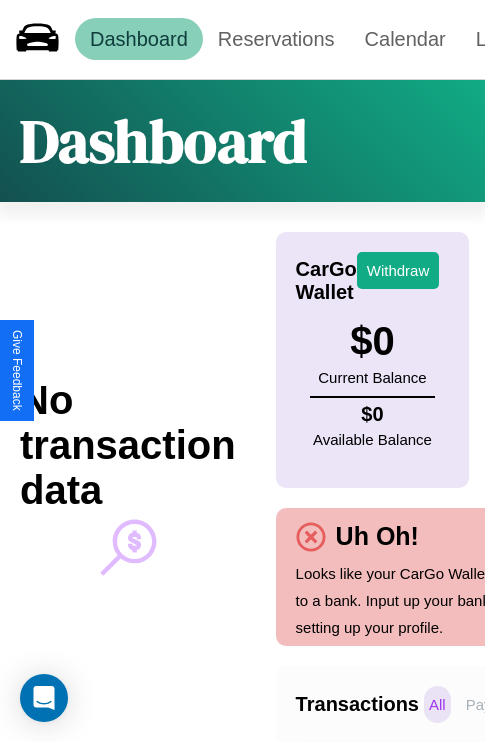 scroll, scrollTop: 0, scrollLeft: 147, axis: horizontal 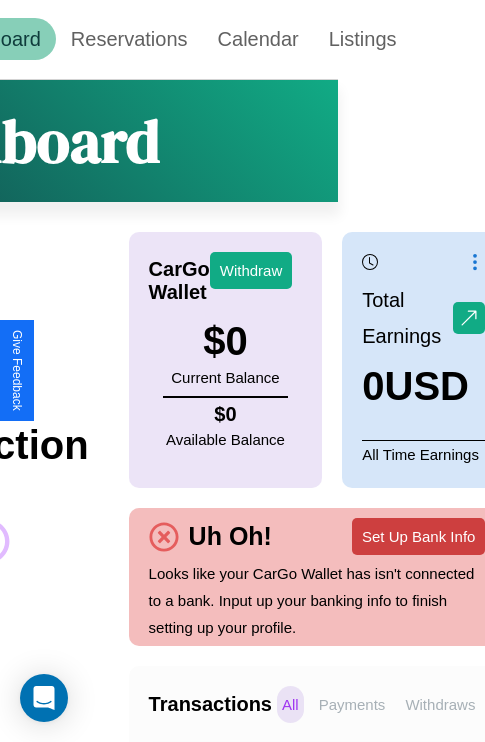 click on "Set Up Bank Info" at bounding box center [418, 536] 